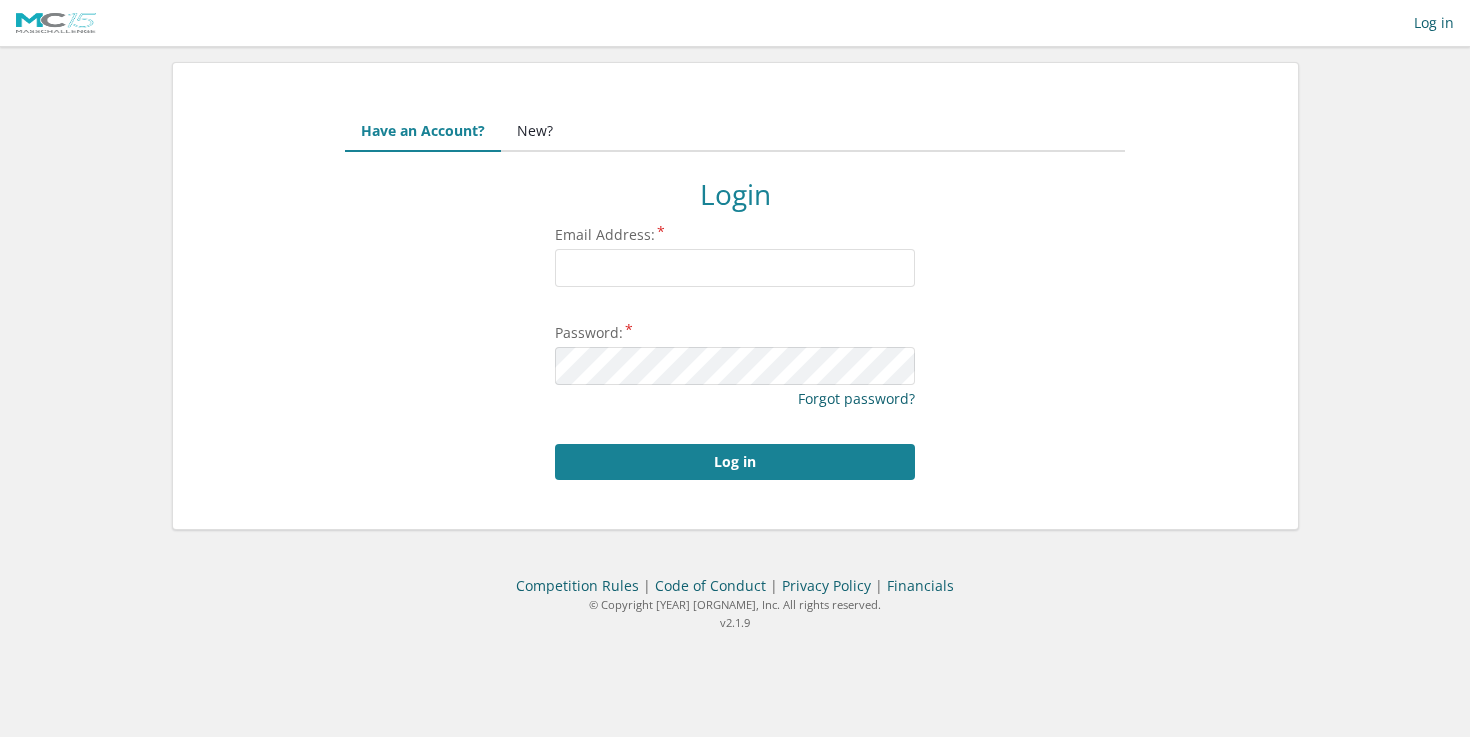 scroll, scrollTop: 0, scrollLeft: 0, axis: both 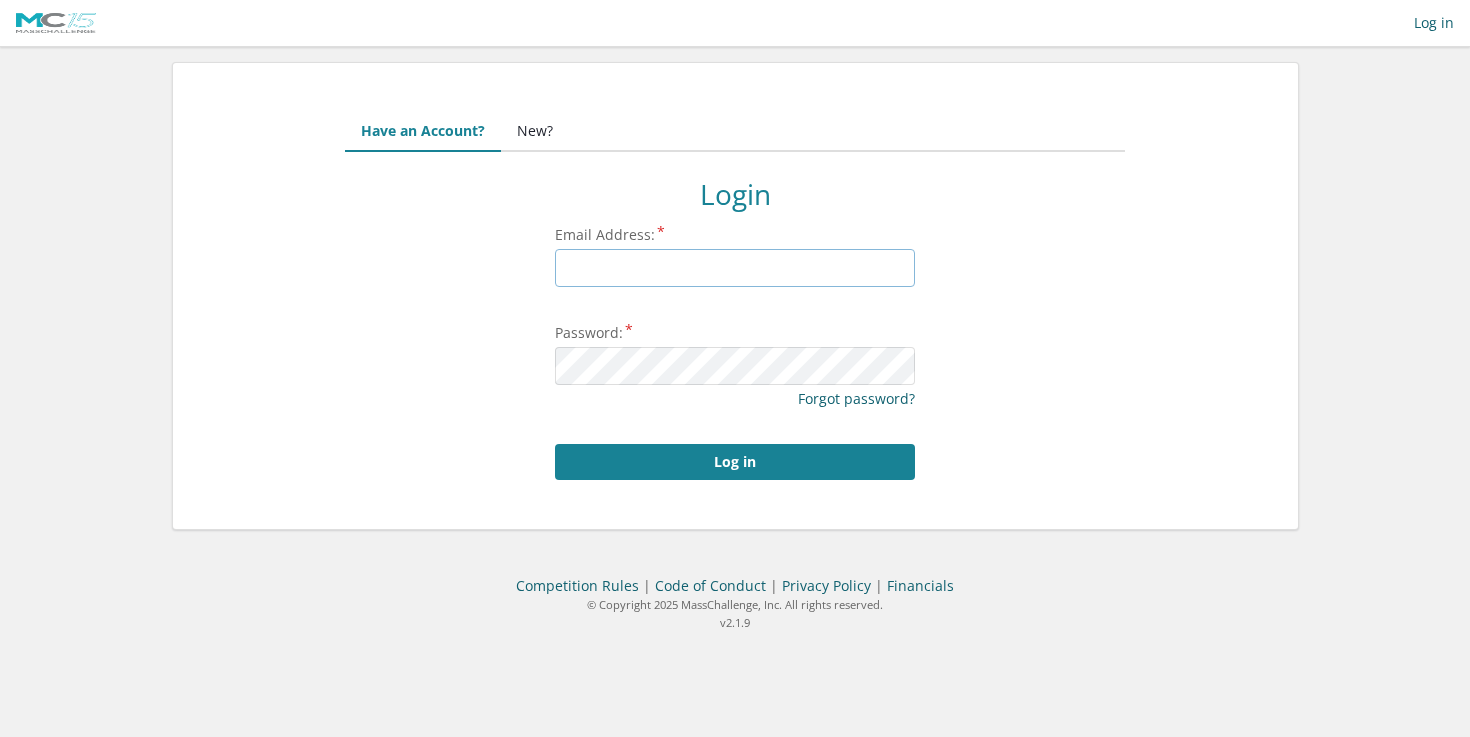 click on "Email Address:" at bounding box center (735, 268) 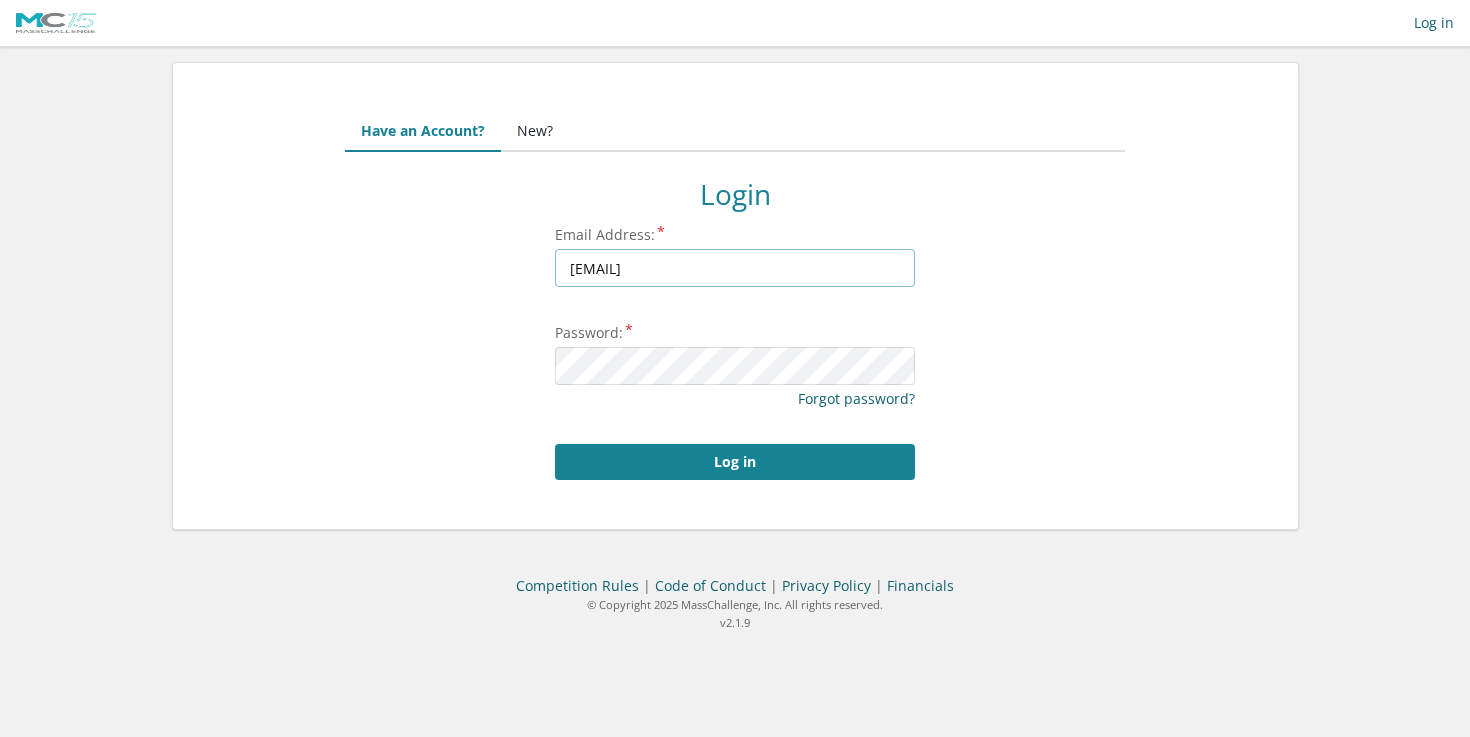 type on "aoife@gemsen.ai" 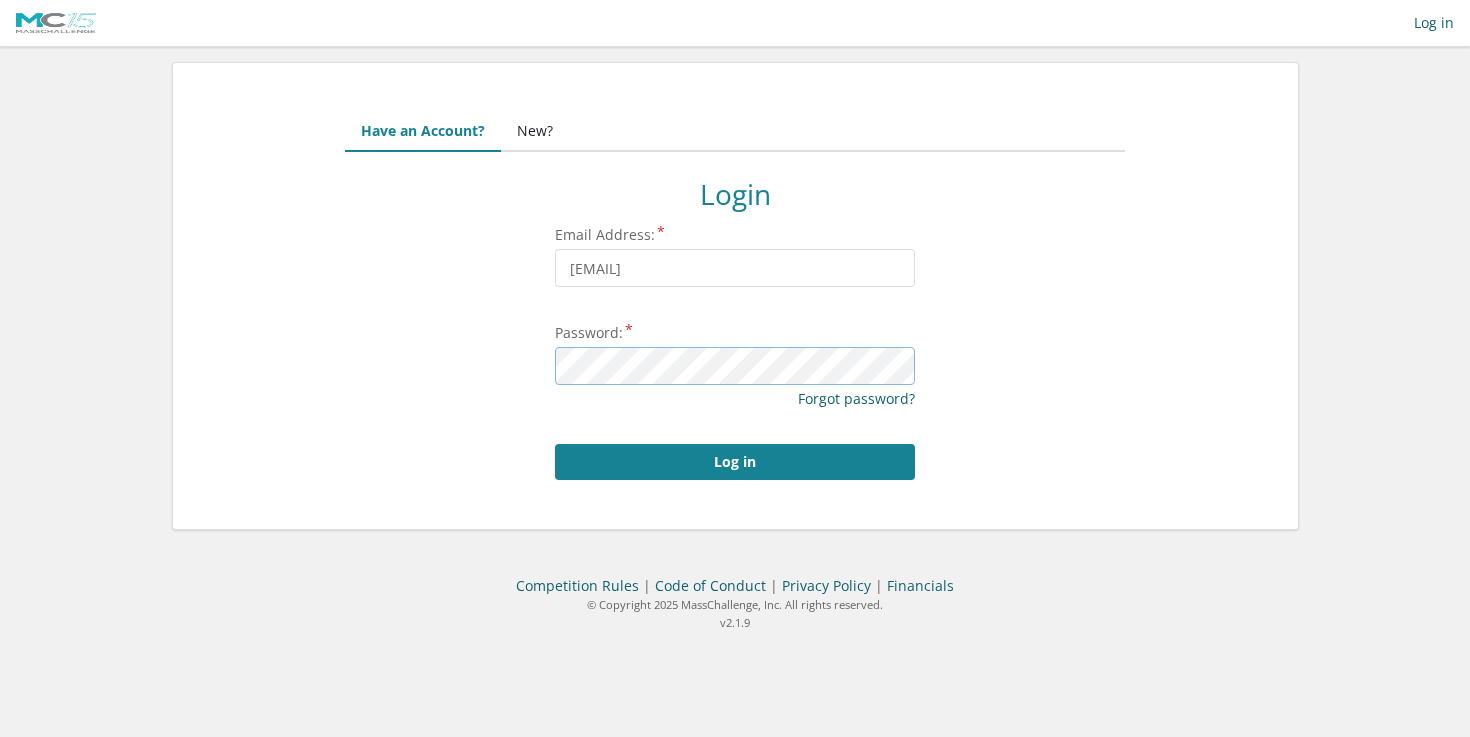 click on "Log in" at bounding box center (735, 462) 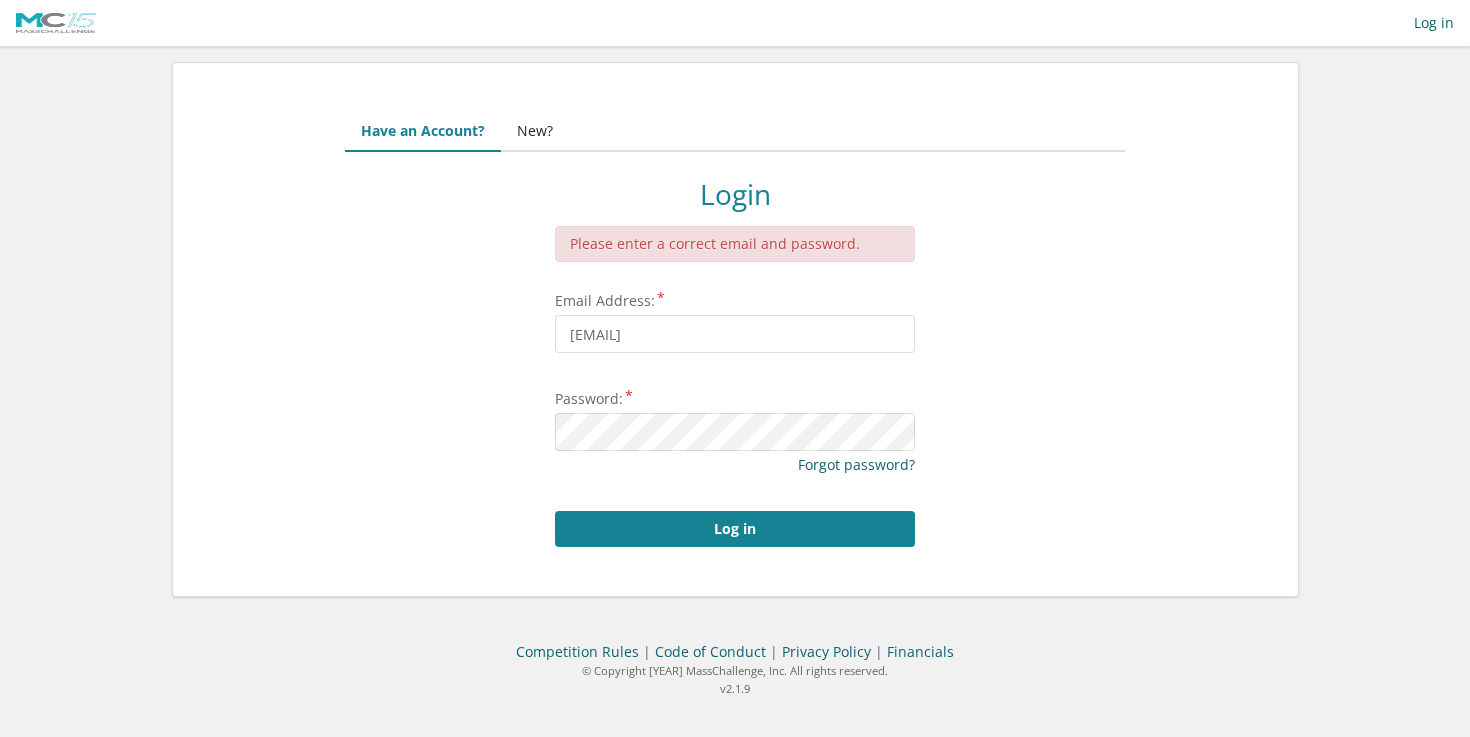 scroll, scrollTop: 0, scrollLeft: 0, axis: both 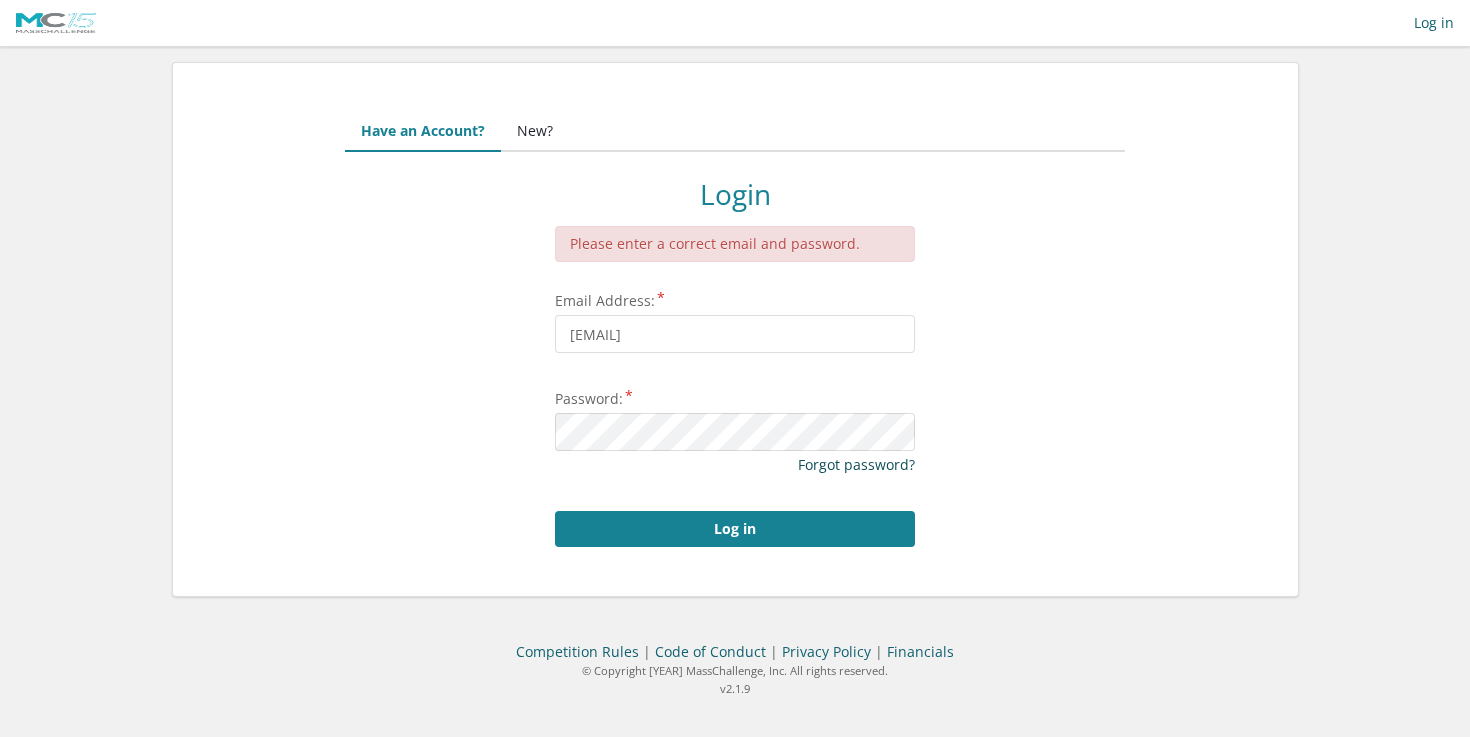 click on "Forgot password?" at bounding box center [856, 464] 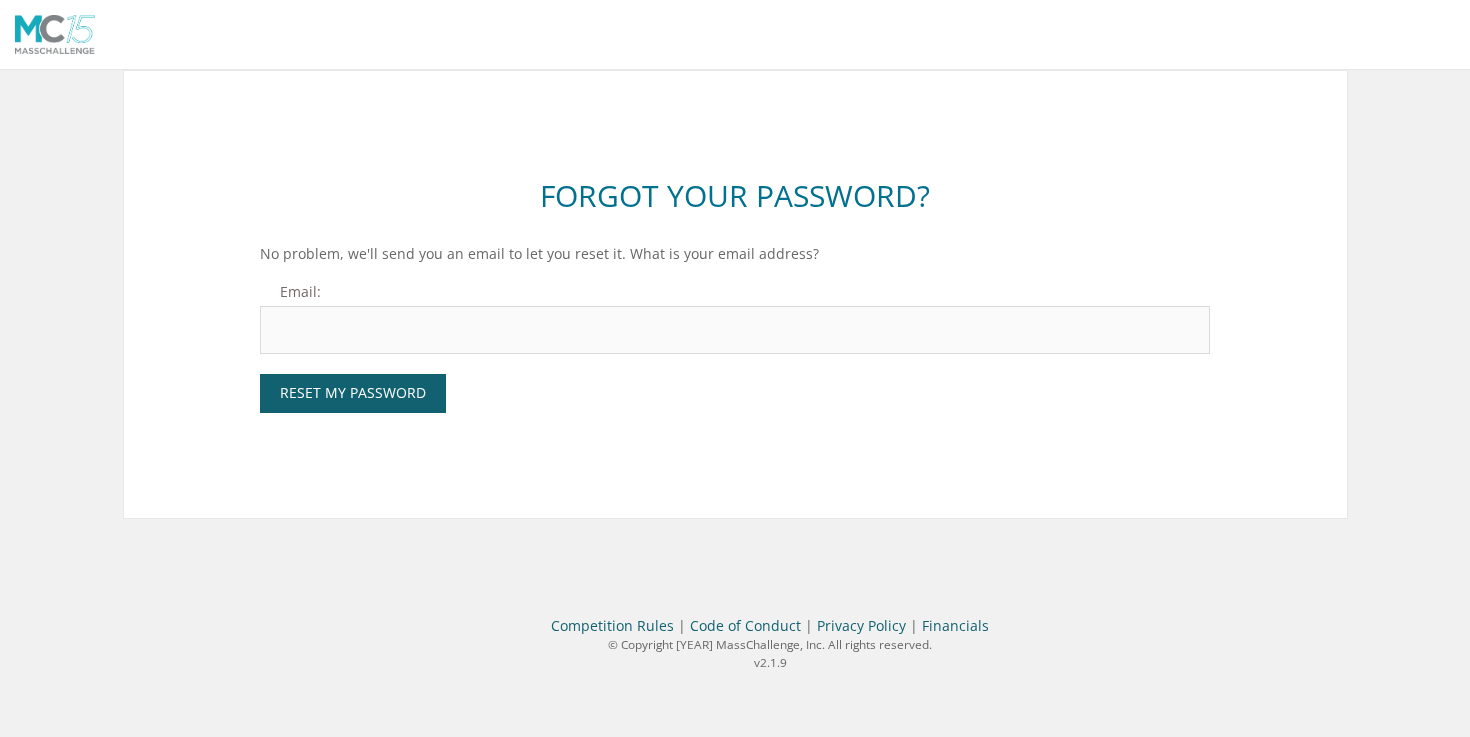 scroll, scrollTop: 0, scrollLeft: 0, axis: both 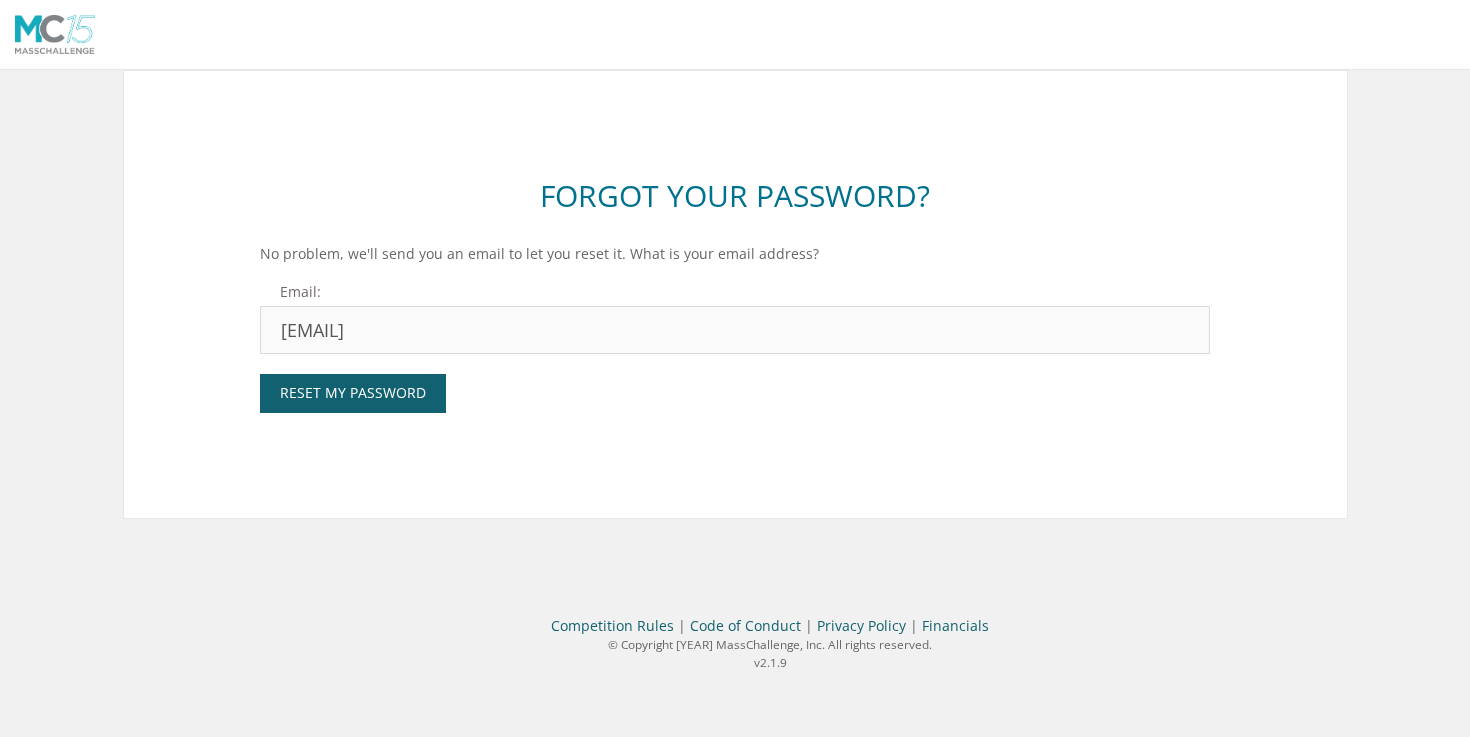 type on "aoife@gemsen.ao" 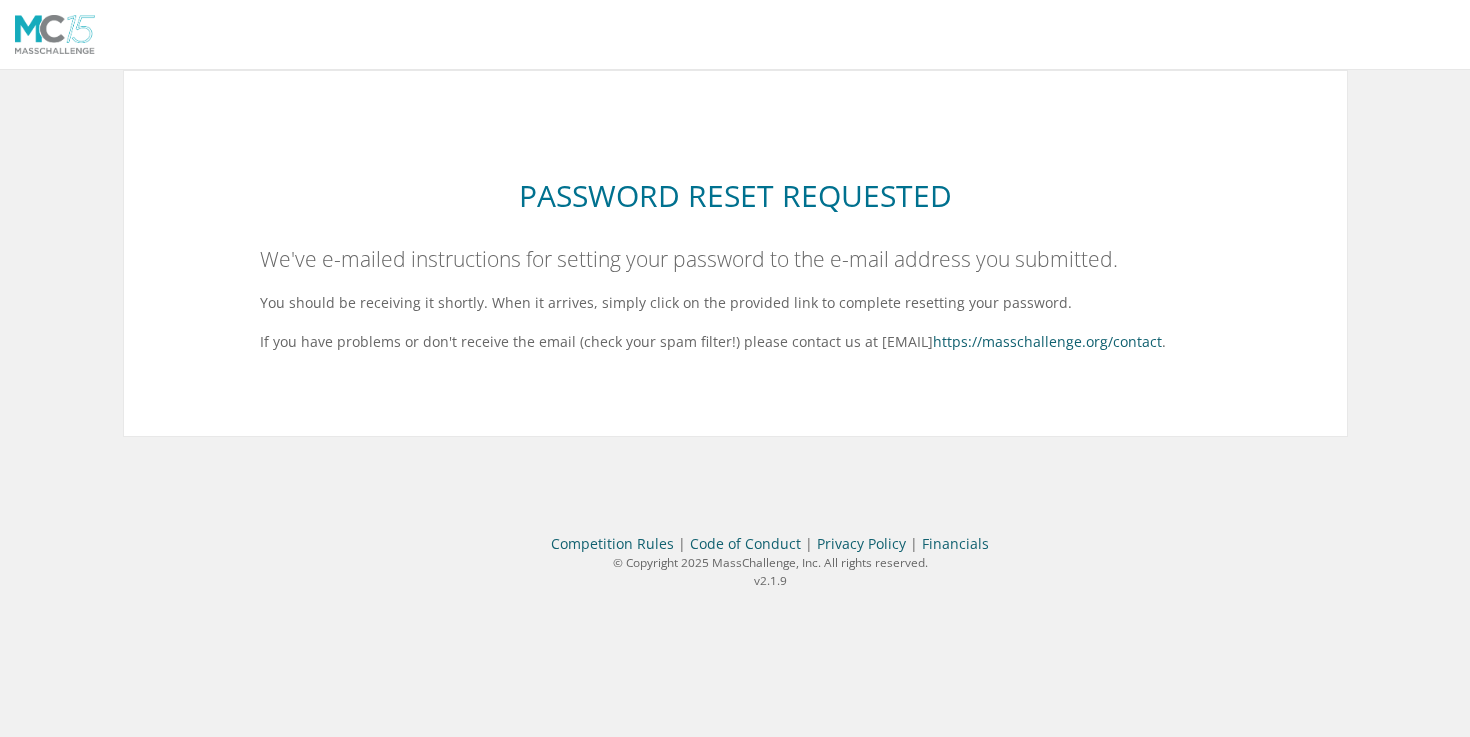 scroll, scrollTop: 0, scrollLeft: 0, axis: both 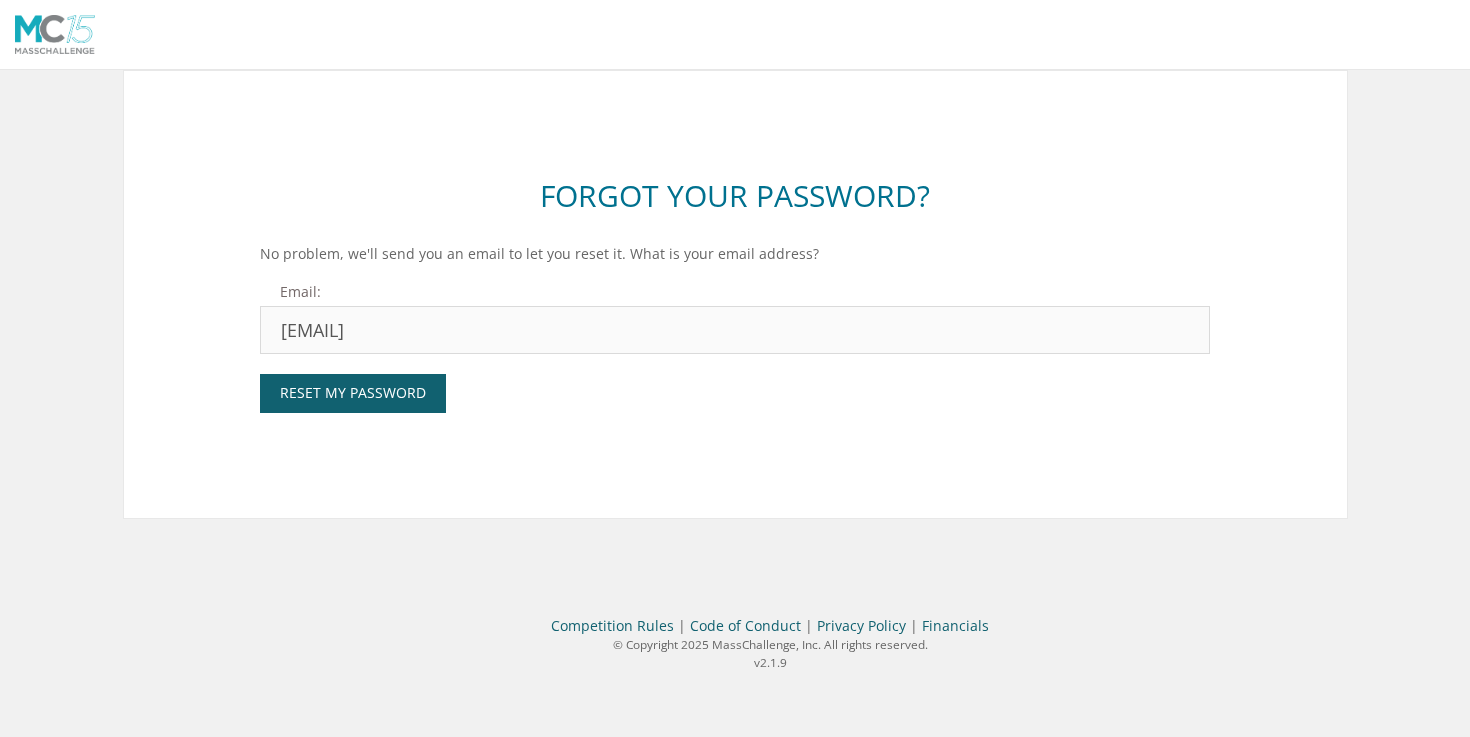 drag, startPoint x: 458, startPoint y: 332, endPoint x: 460, endPoint y: 305, distance: 27.073973 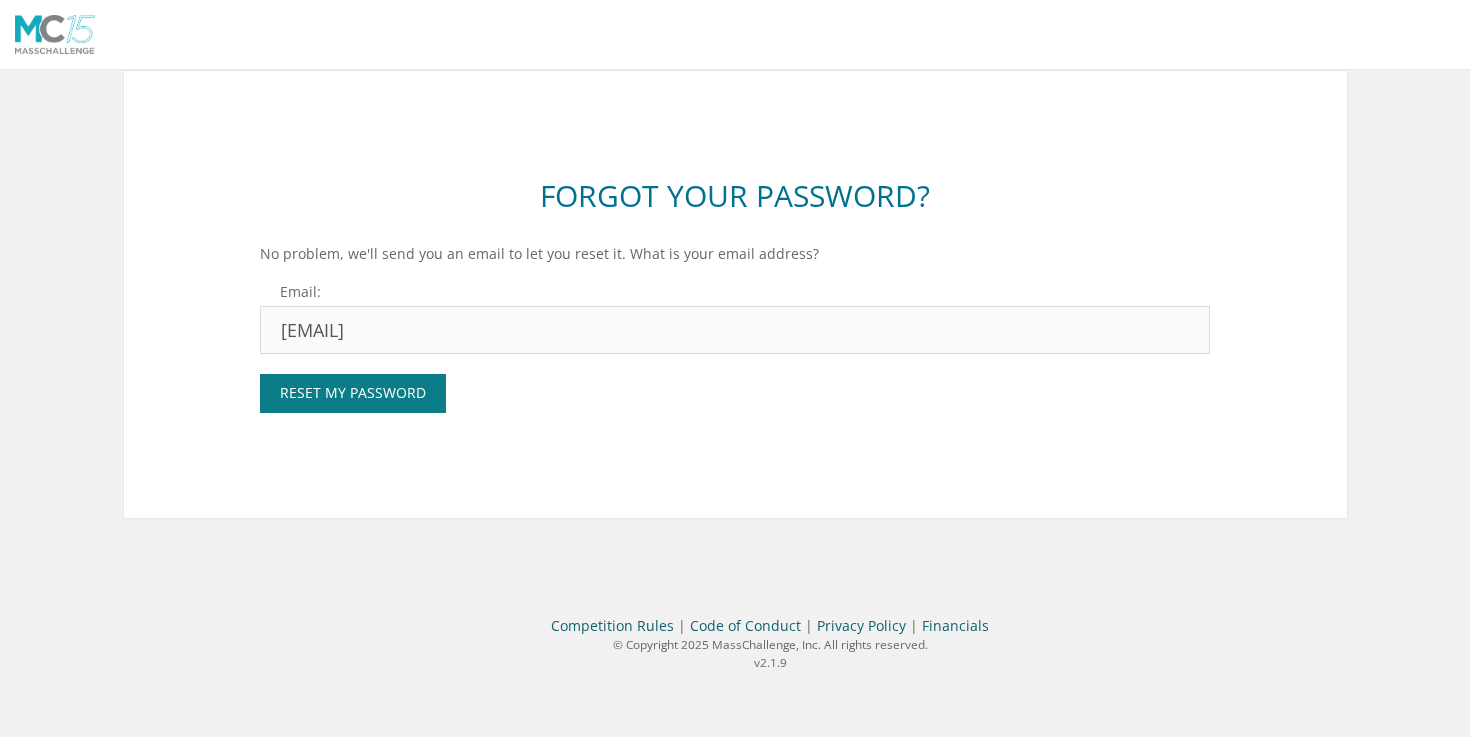 type on "aoife@gemsen.ai" 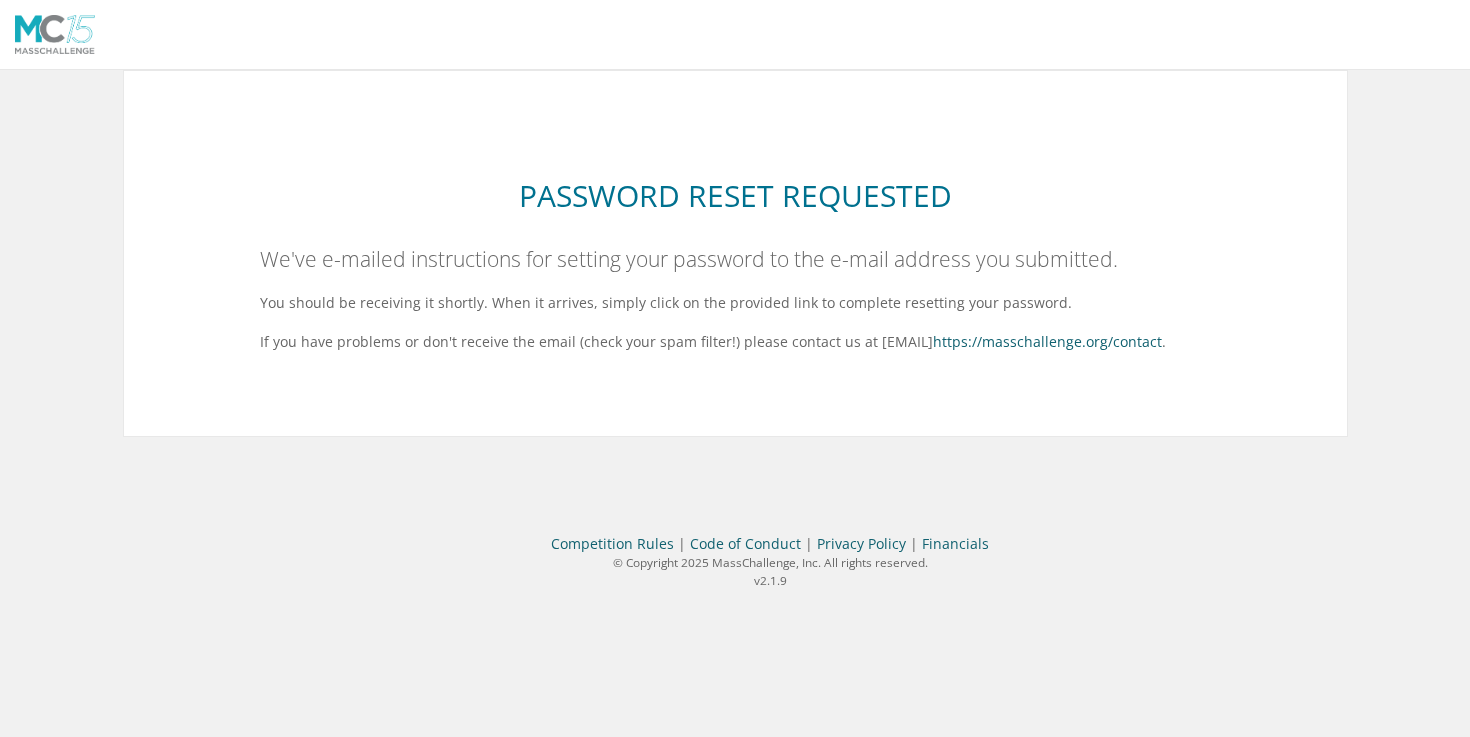 scroll, scrollTop: 0, scrollLeft: 0, axis: both 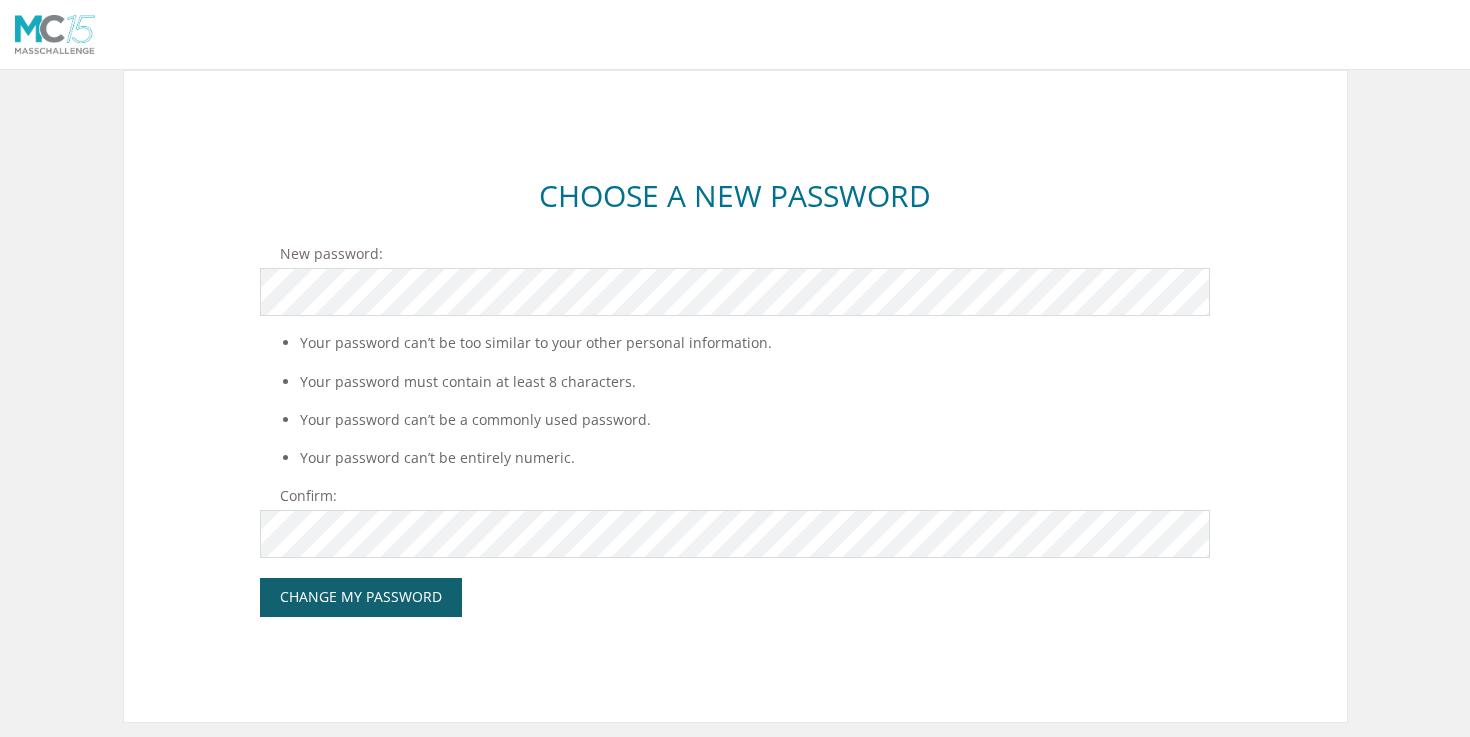 click on "Change My Password" at bounding box center [361, 597] 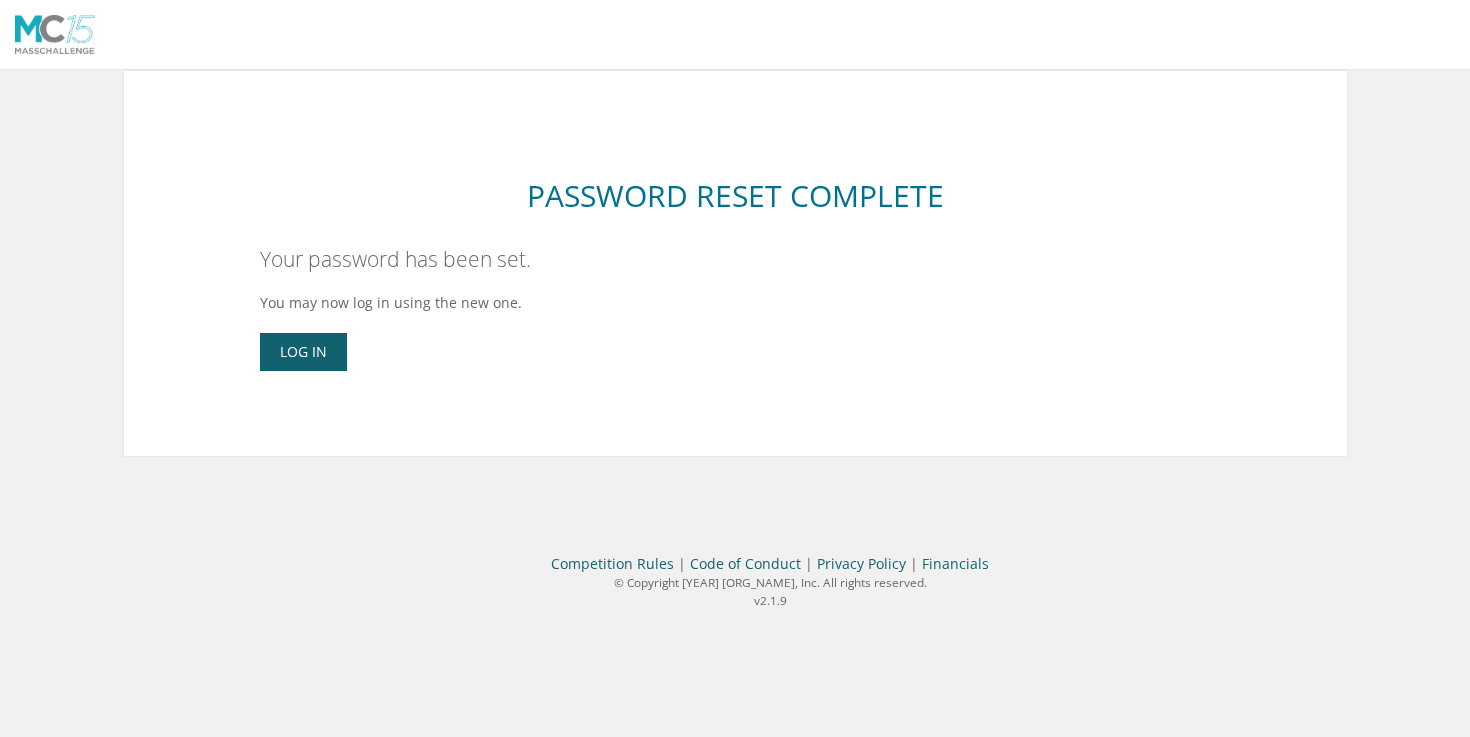 scroll, scrollTop: 0, scrollLeft: 0, axis: both 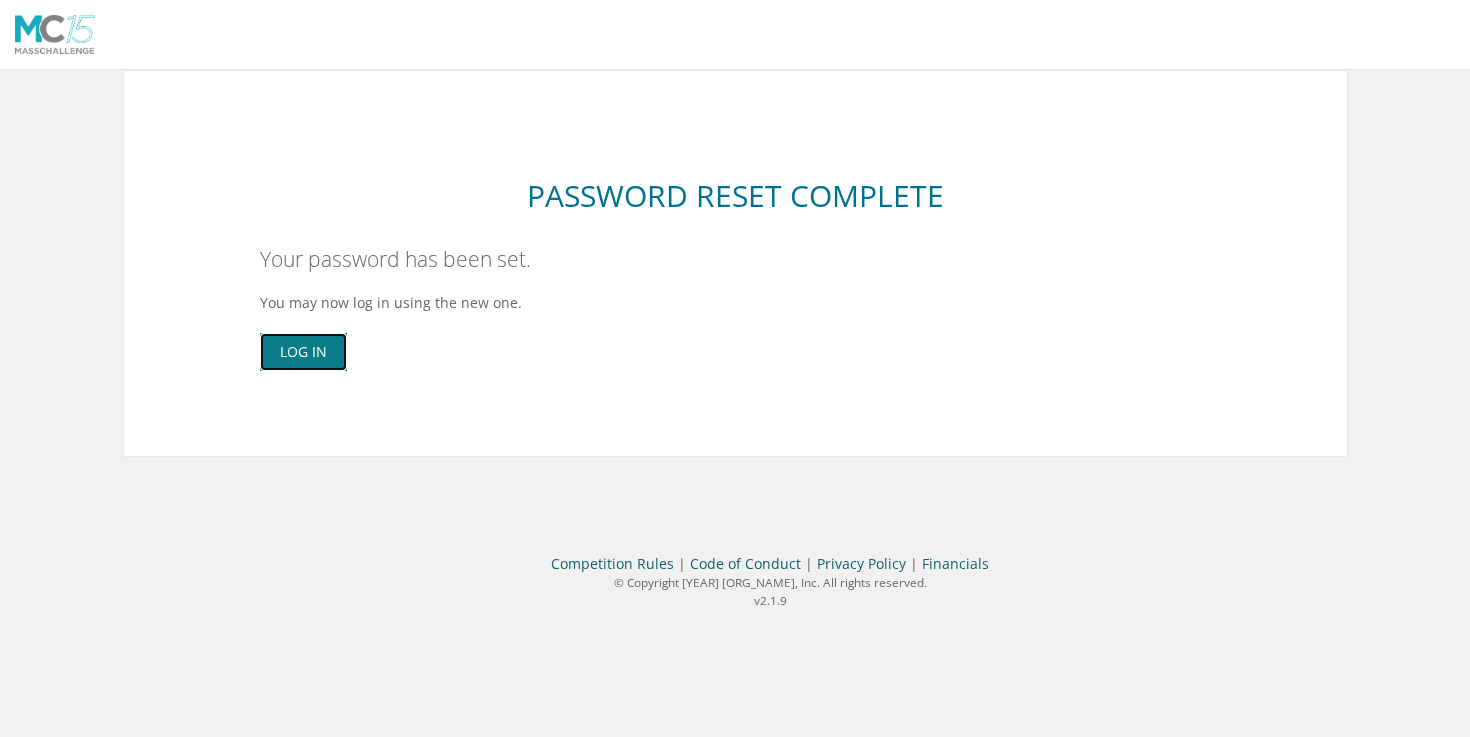 click on "Log In" at bounding box center (303, 352) 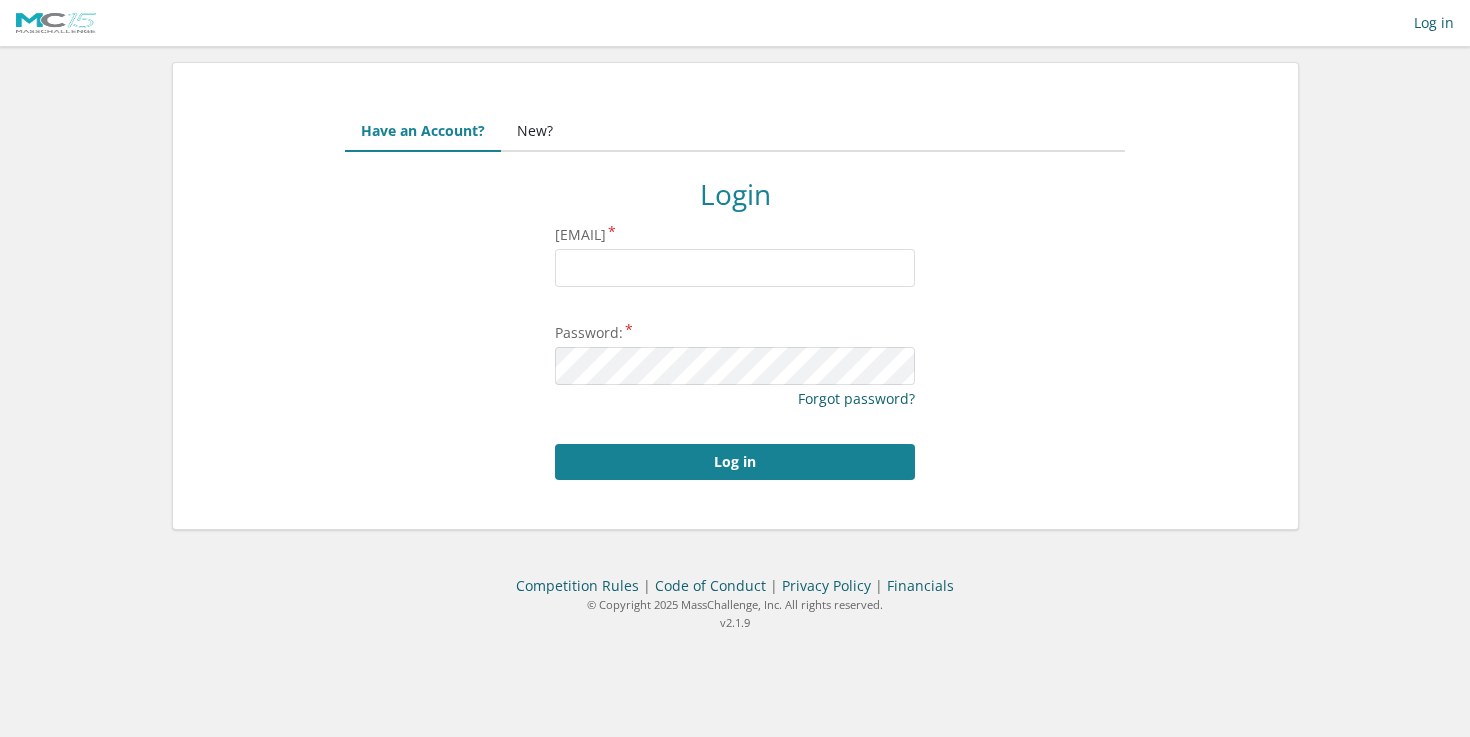 scroll, scrollTop: 0, scrollLeft: 0, axis: both 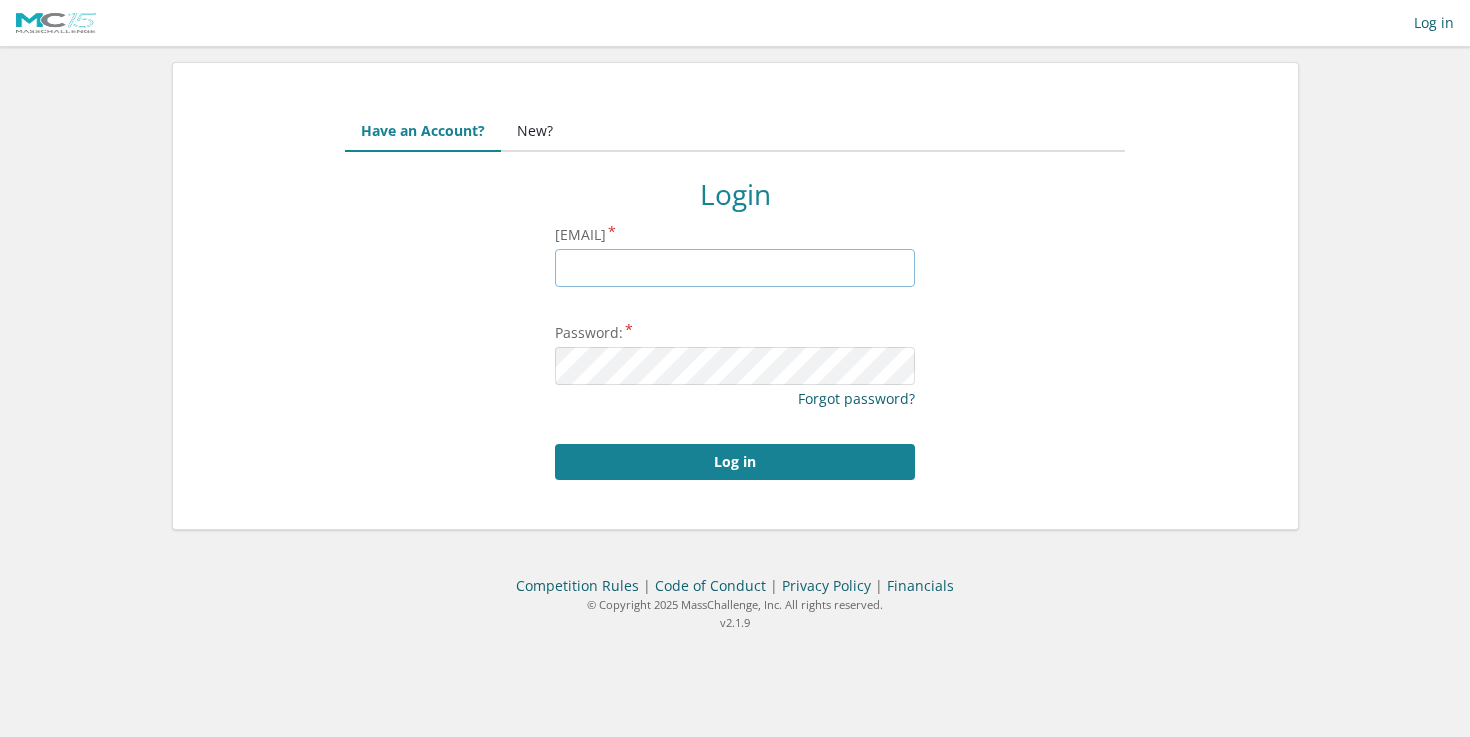 click on "Email Address:" at bounding box center [735, 268] 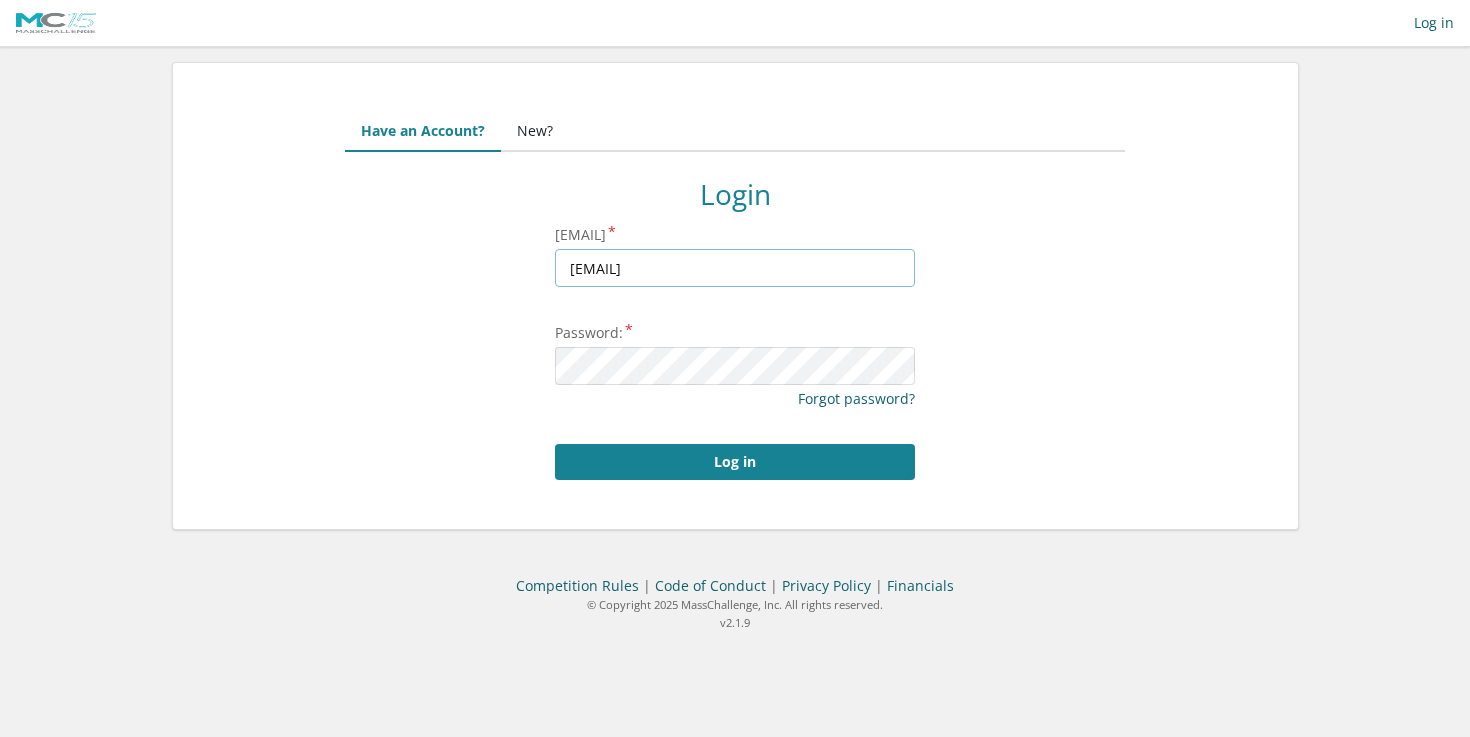 type on "aoife@gemsen.ai" 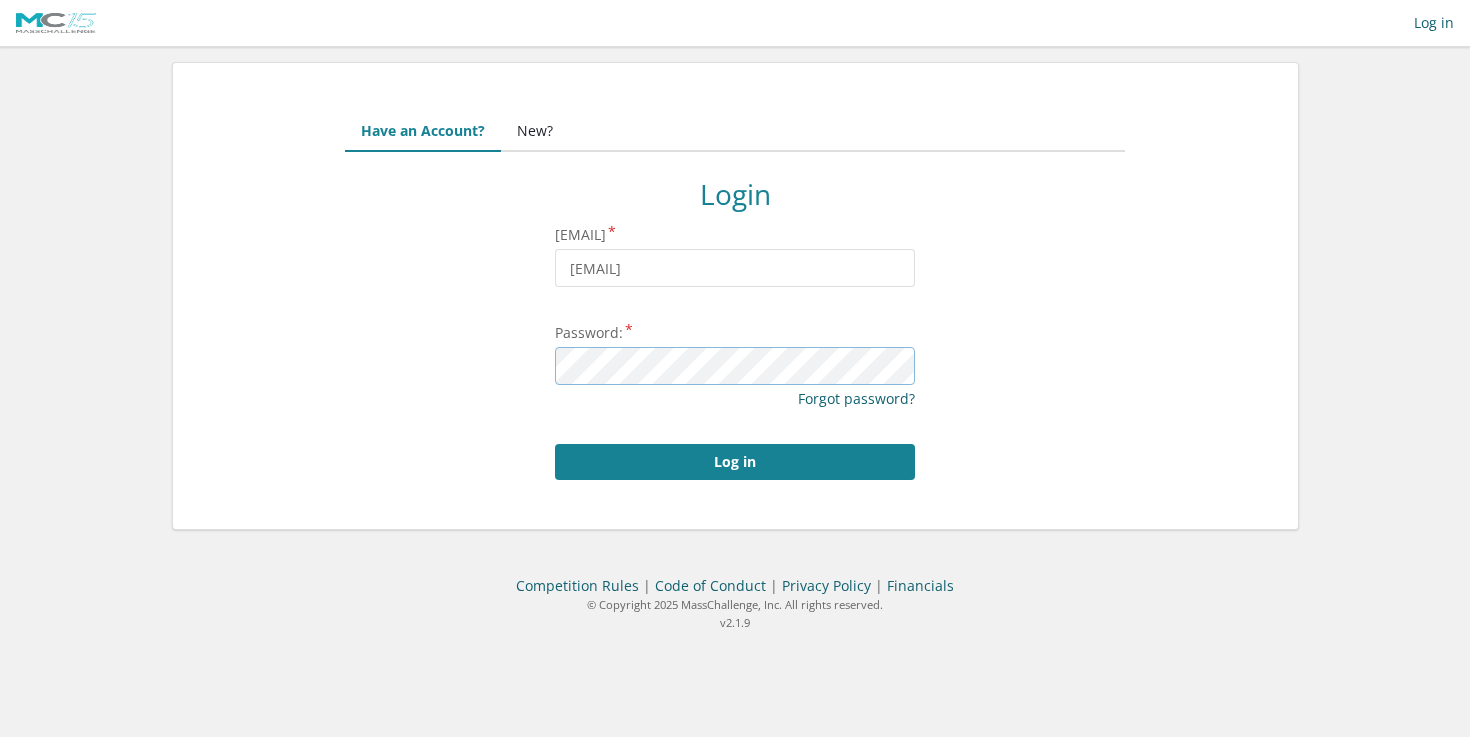 click on "Log in" at bounding box center [735, 462] 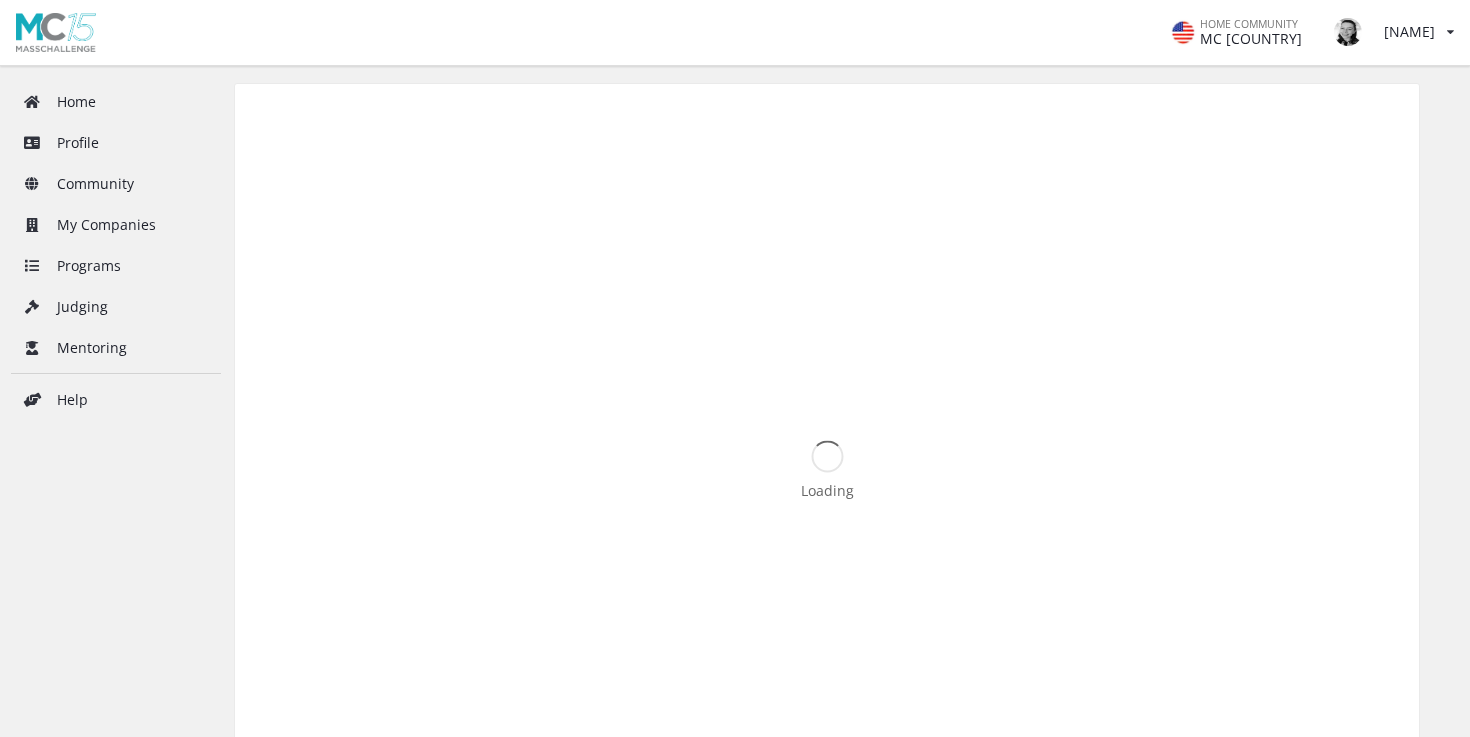 scroll, scrollTop: 0, scrollLeft: 0, axis: both 